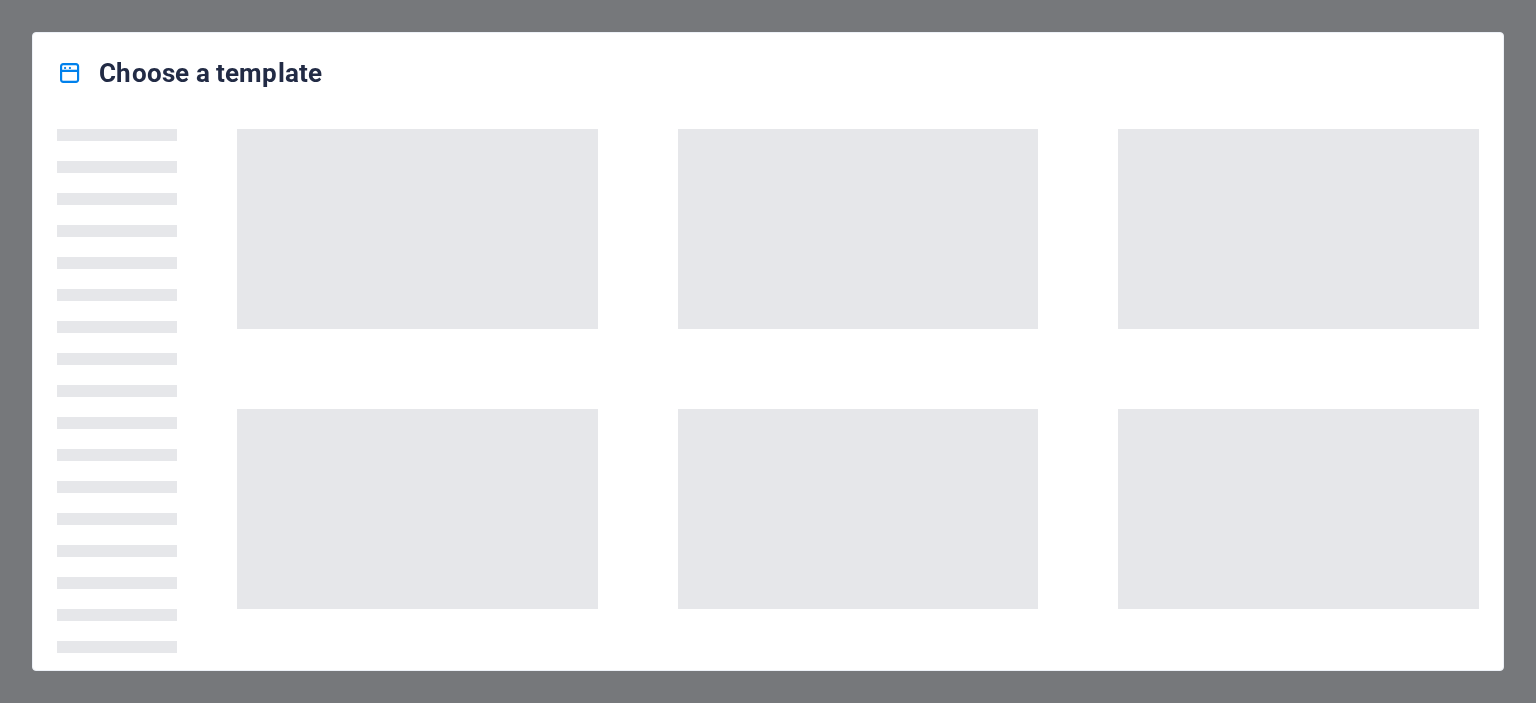scroll, scrollTop: 0, scrollLeft: 0, axis: both 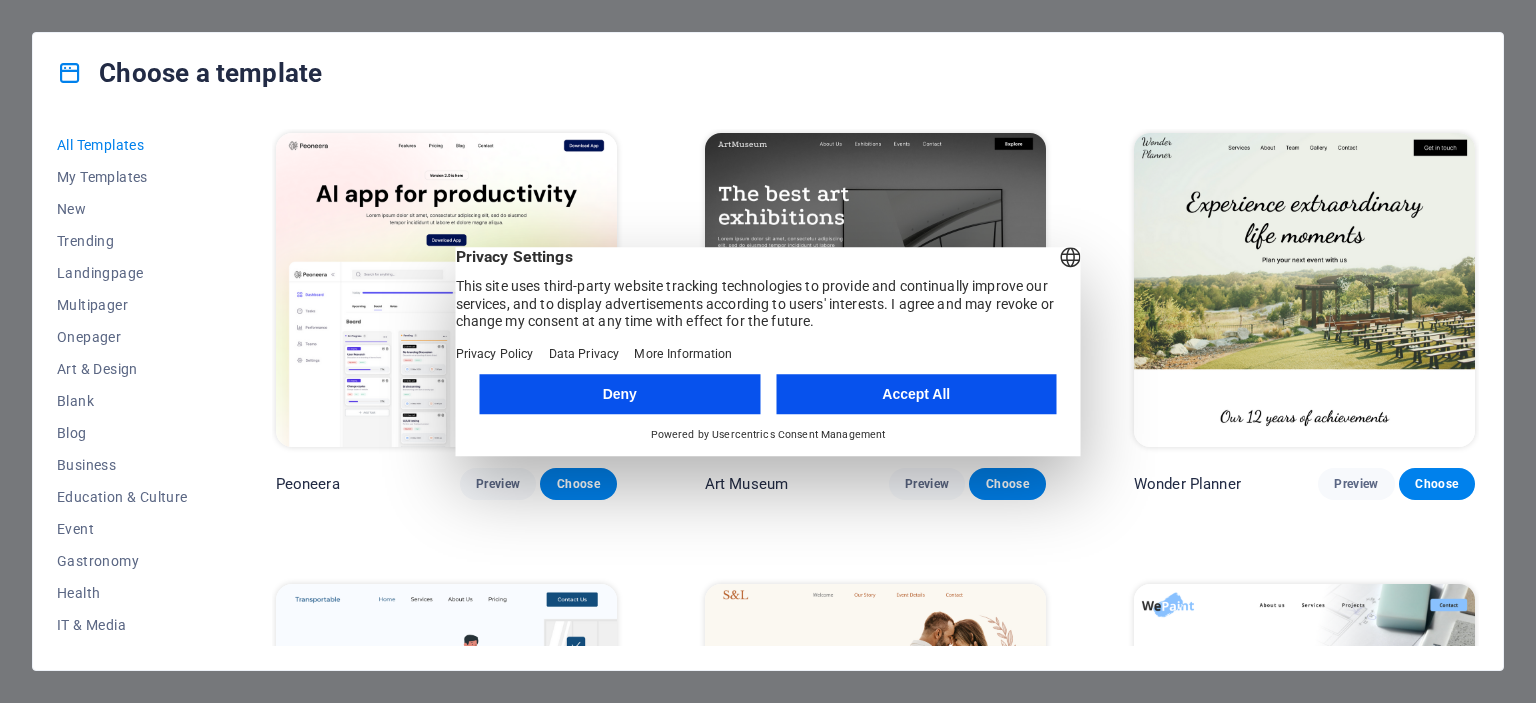 click on "Accept All" at bounding box center [916, 394] 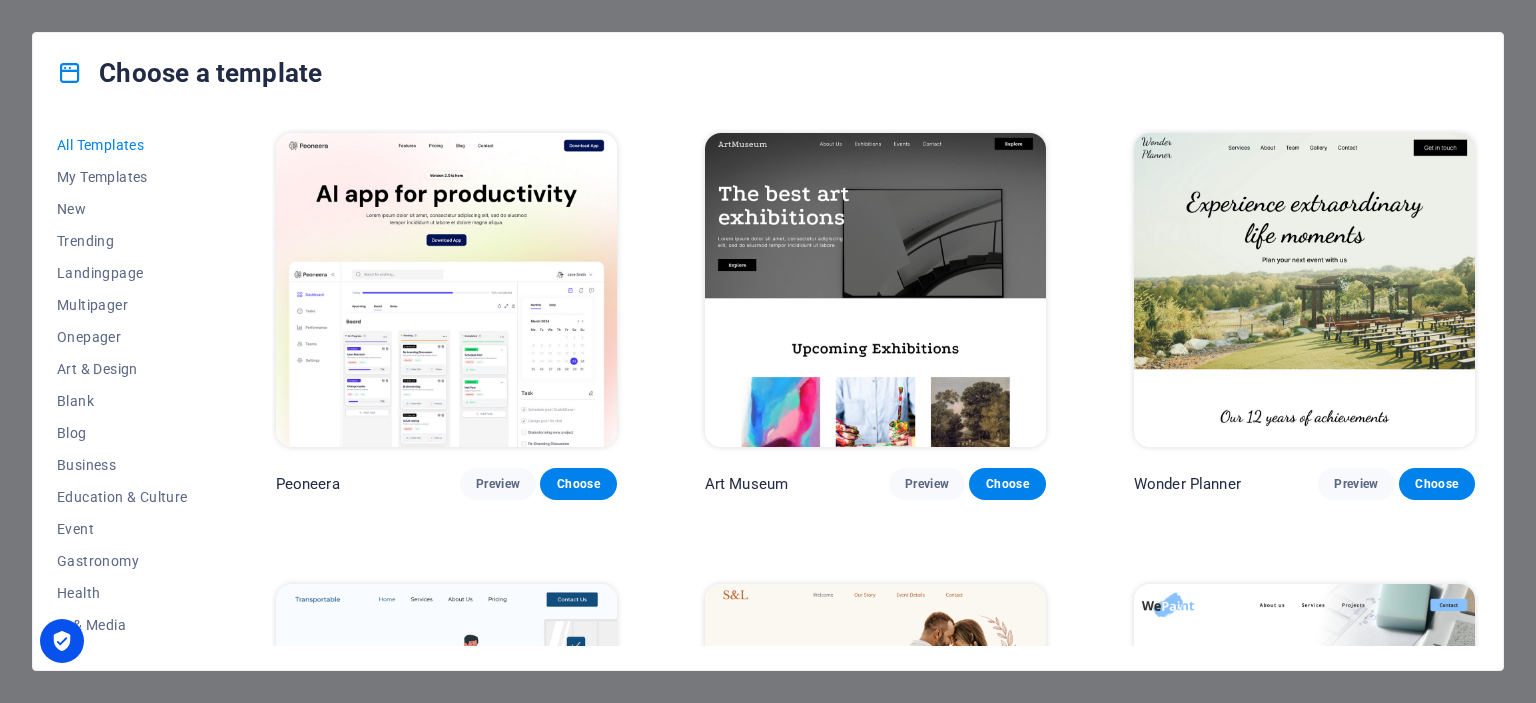 click at bounding box center [446, 290] 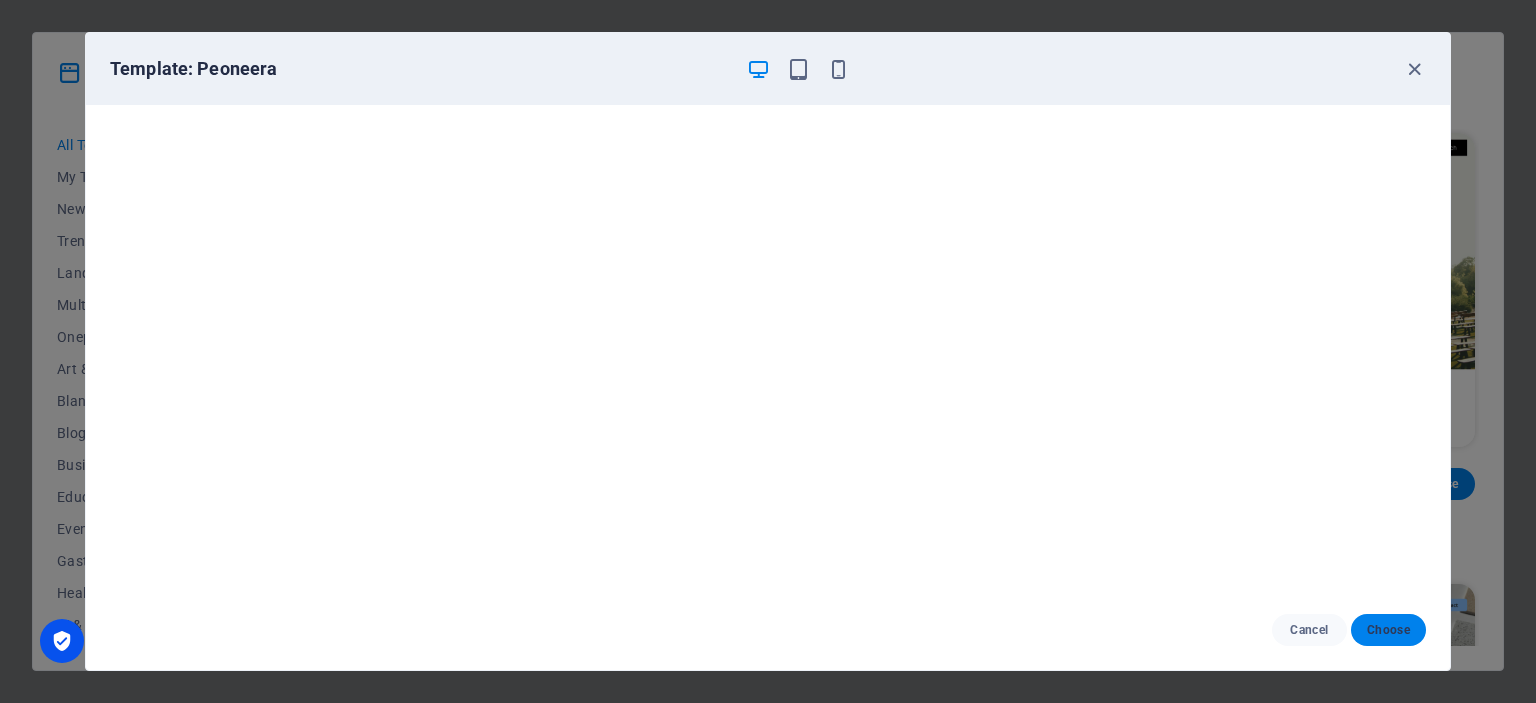 click on "Choose" at bounding box center (1388, 630) 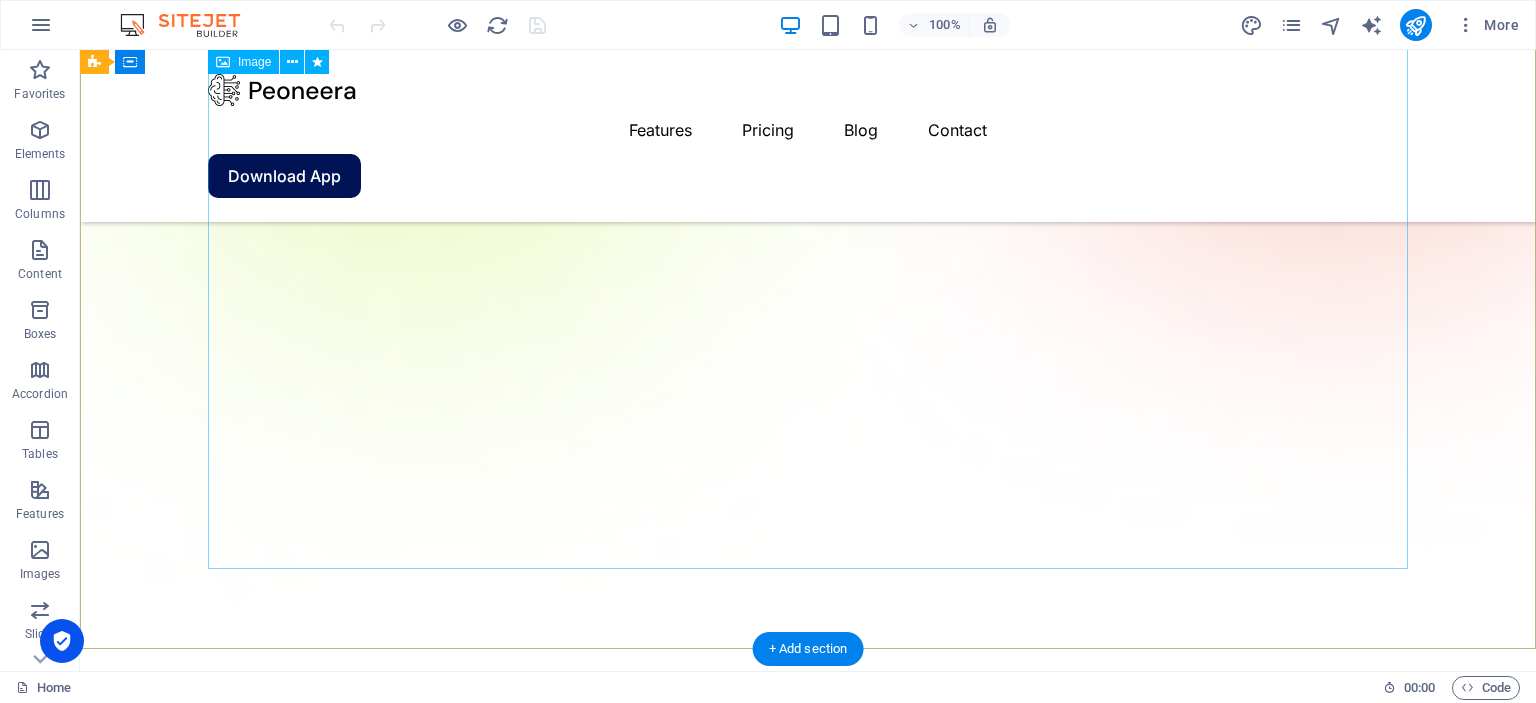 scroll, scrollTop: 831, scrollLeft: 0, axis: vertical 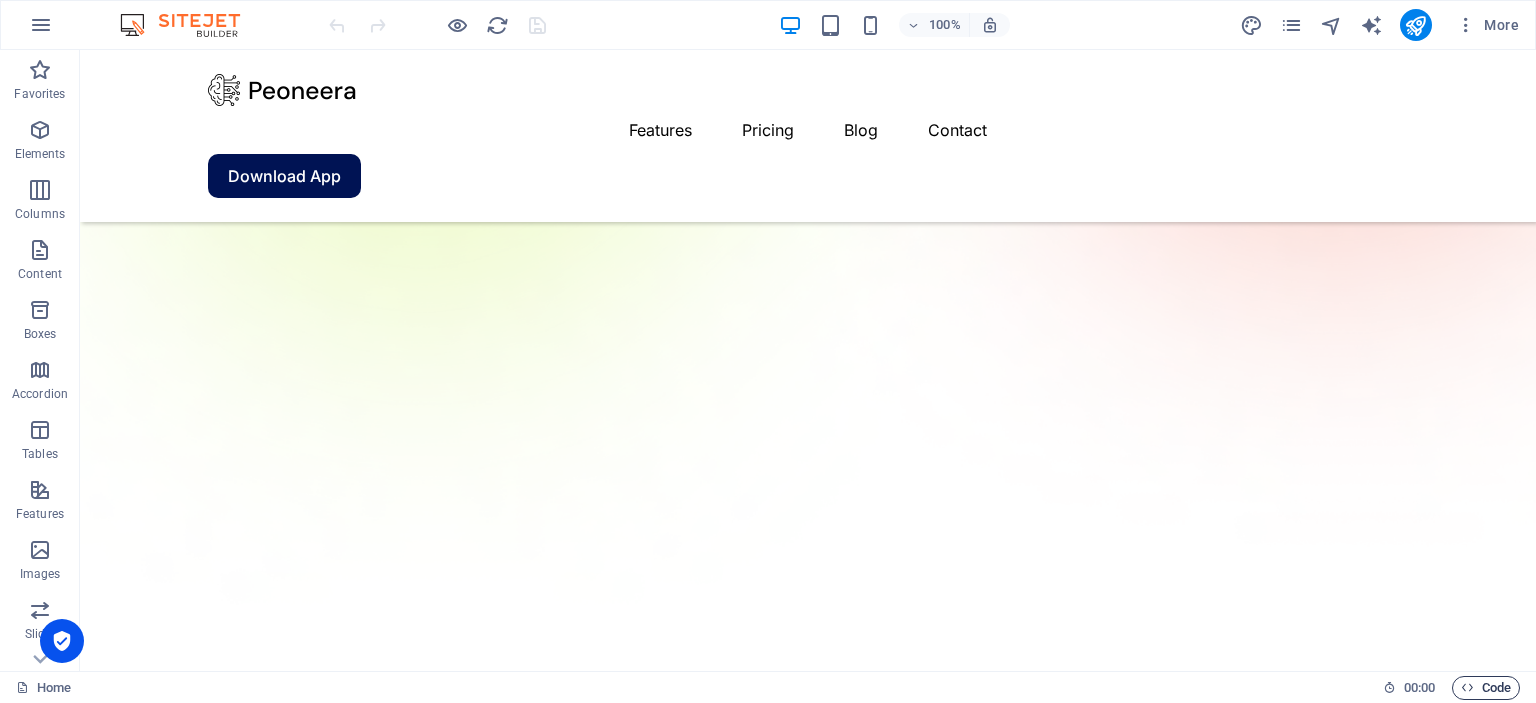 click on "Code" at bounding box center (1486, 688) 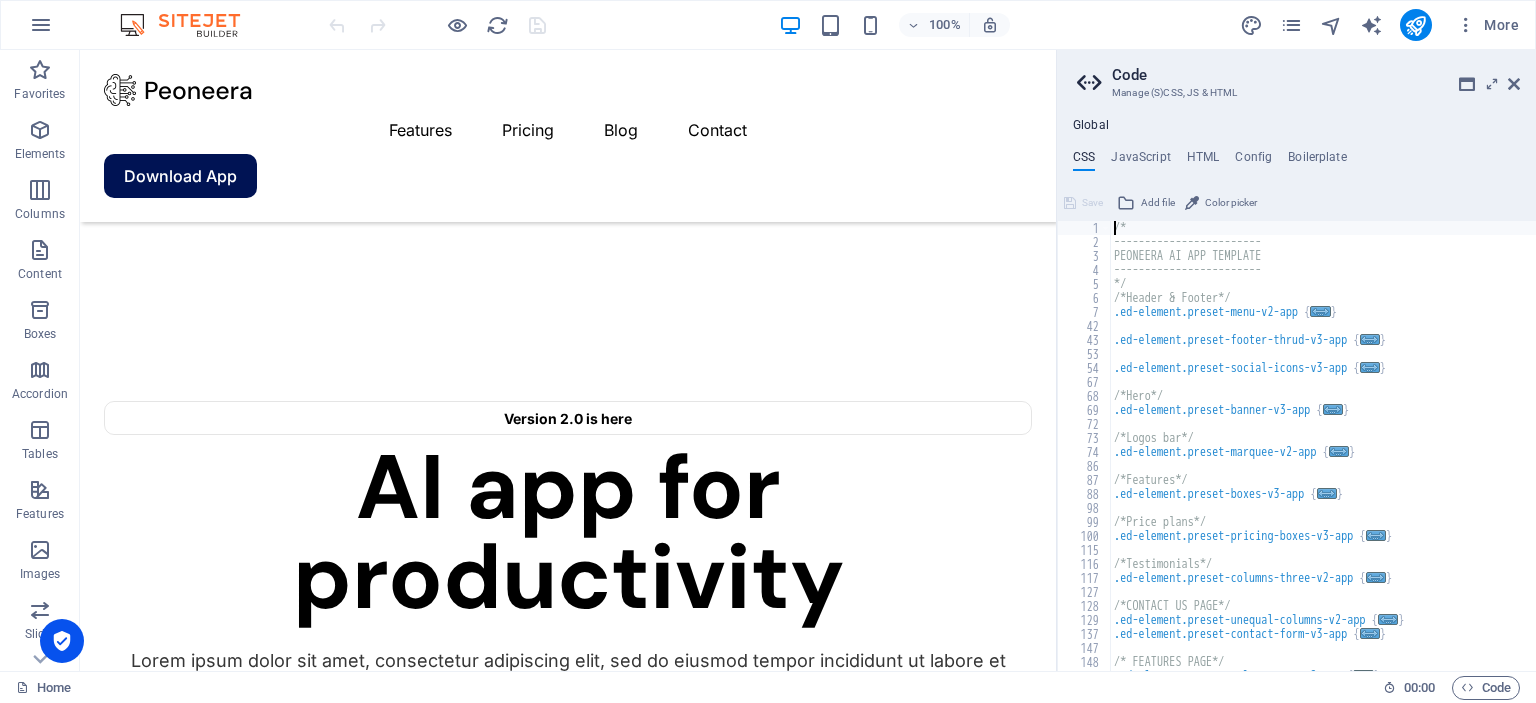 scroll, scrollTop: 1321, scrollLeft: 0, axis: vertical 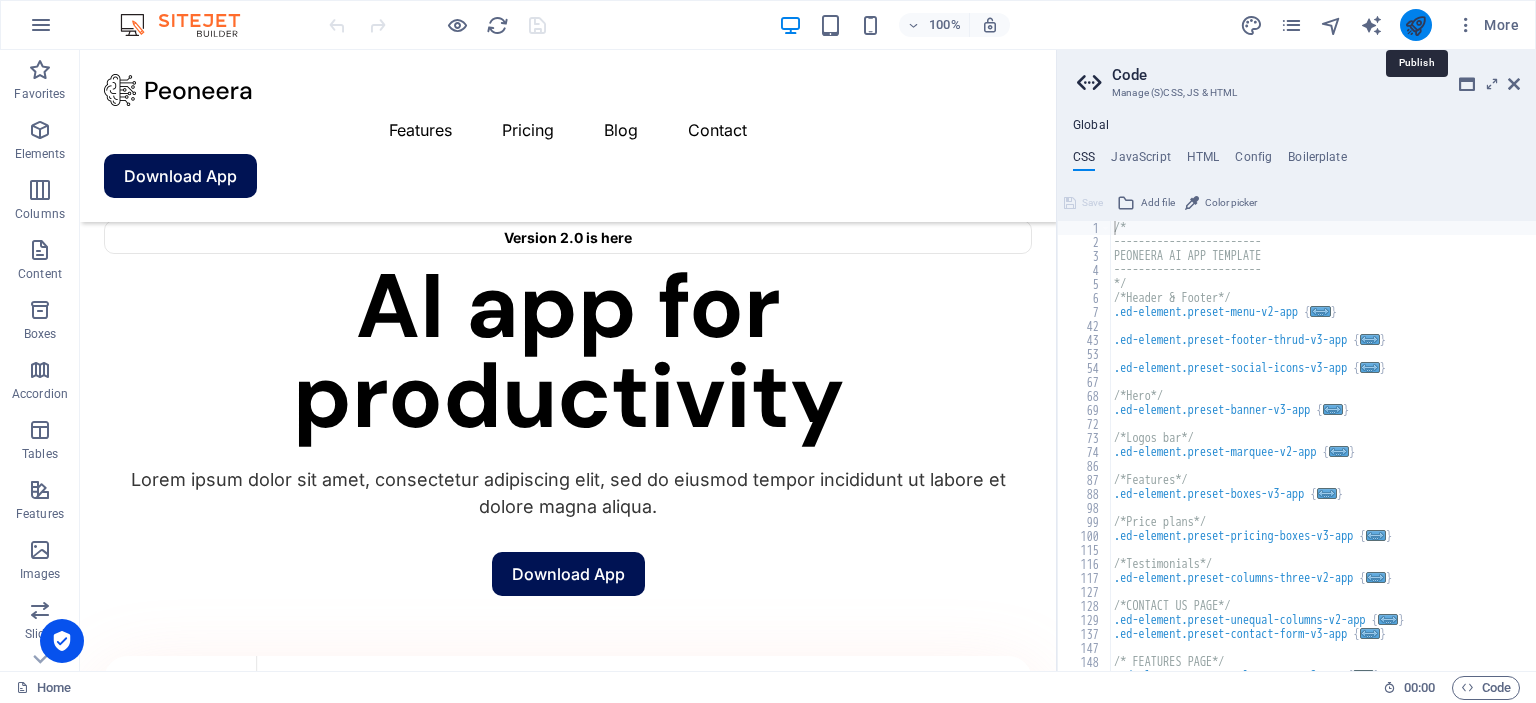 click at bounding box center [1415, 25] 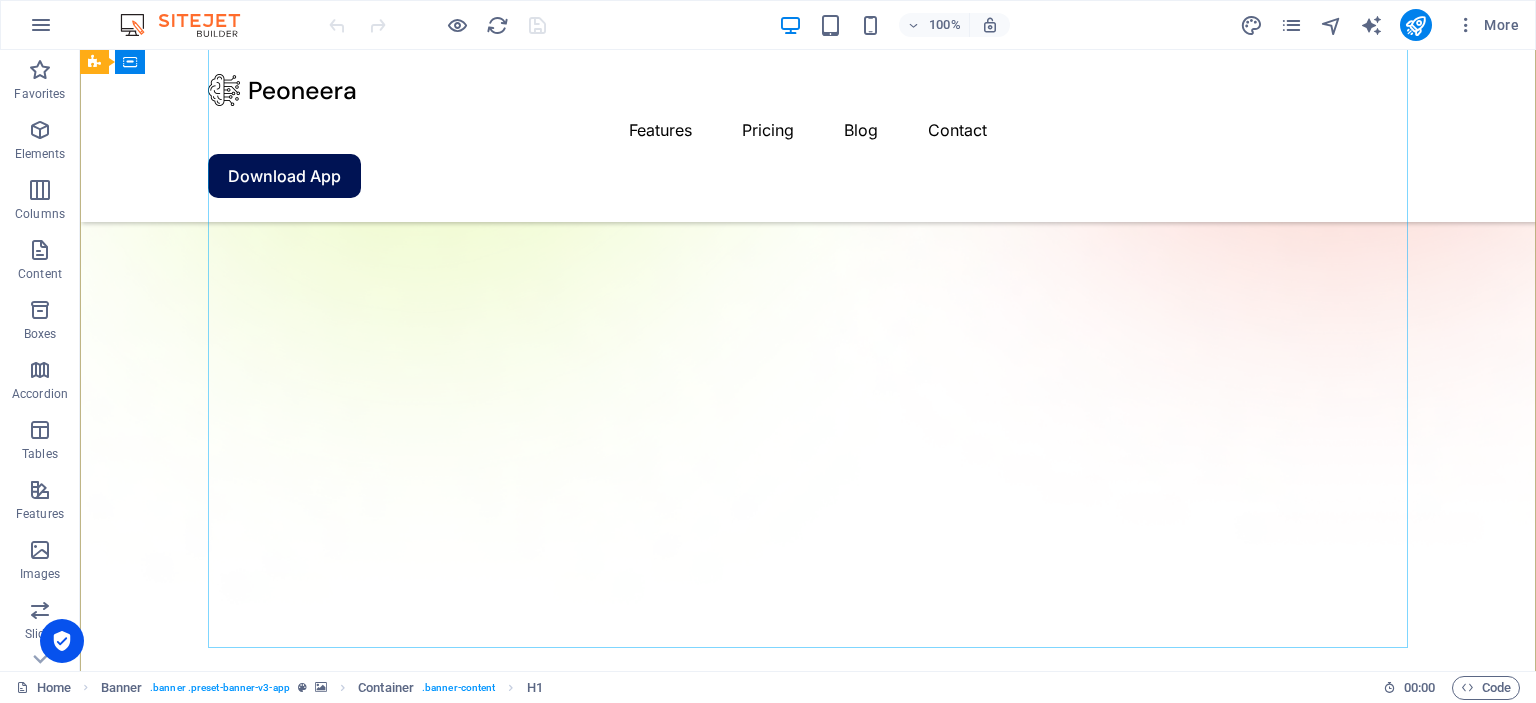 scroll, scrollTop: 932, scrollLeft: 0, axis: vertical 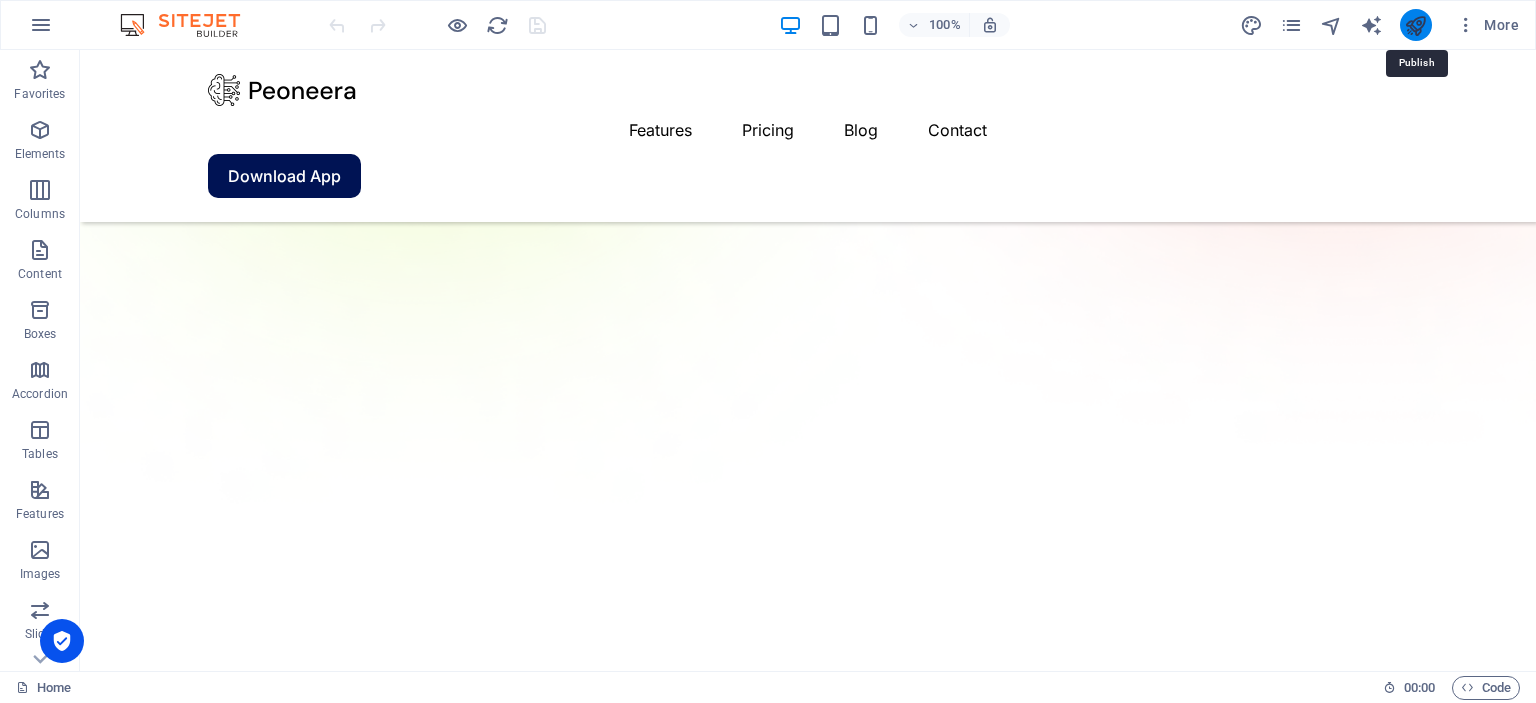 click at bounding box center (1415, 25) 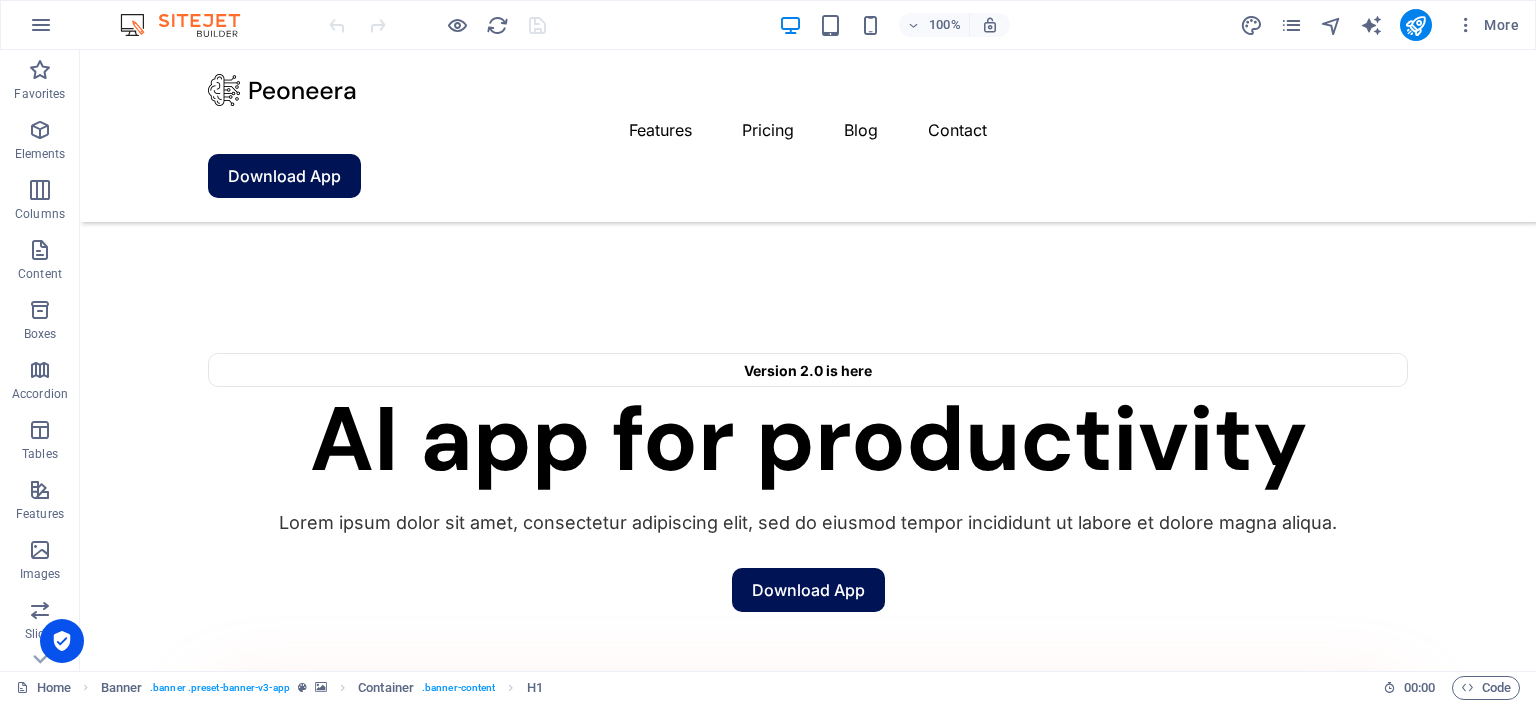 scroll, scrollTop: 1262, scrollLeft: 0, axis: vertical 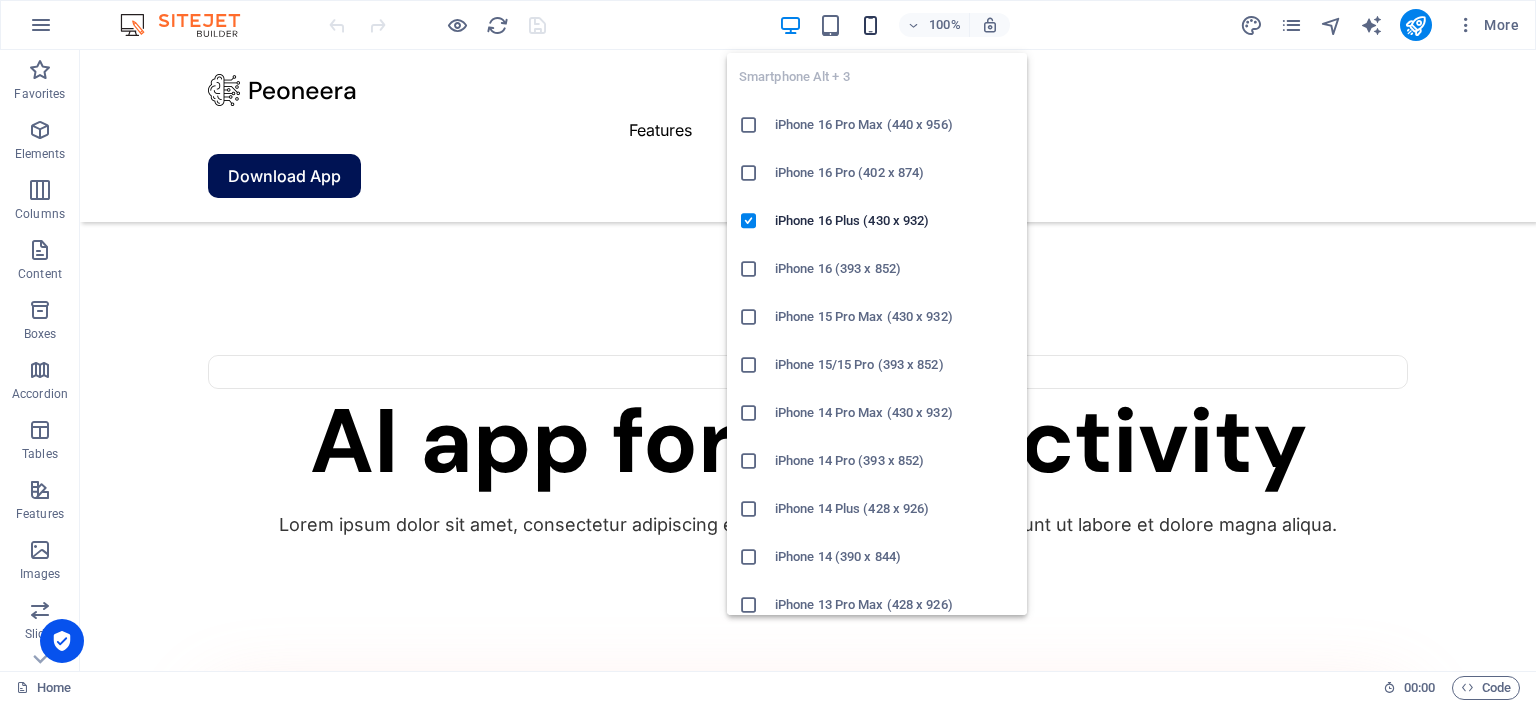 click at bounding box center (870, 25) 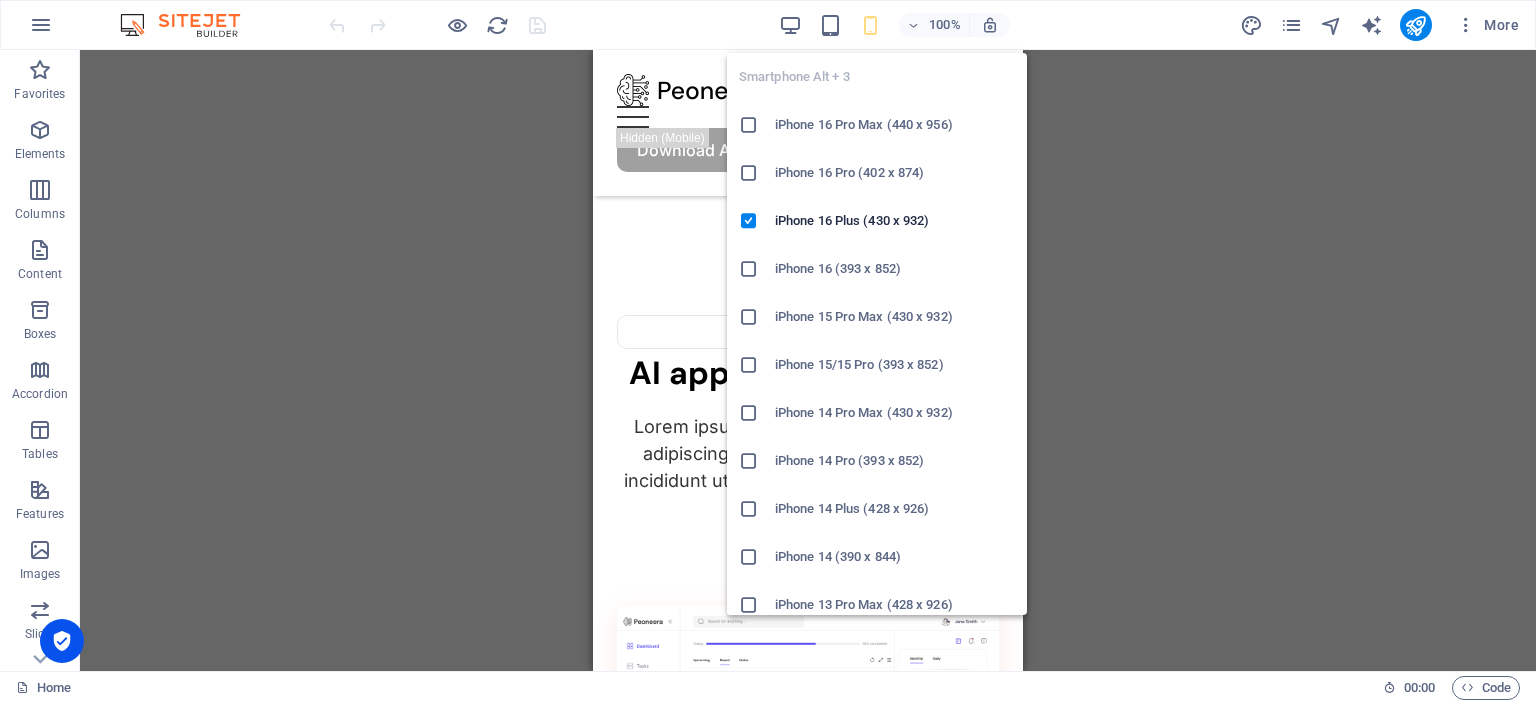 click on "iPhone 16 Pro (402 x 874)" at bounding box center (877, 173) 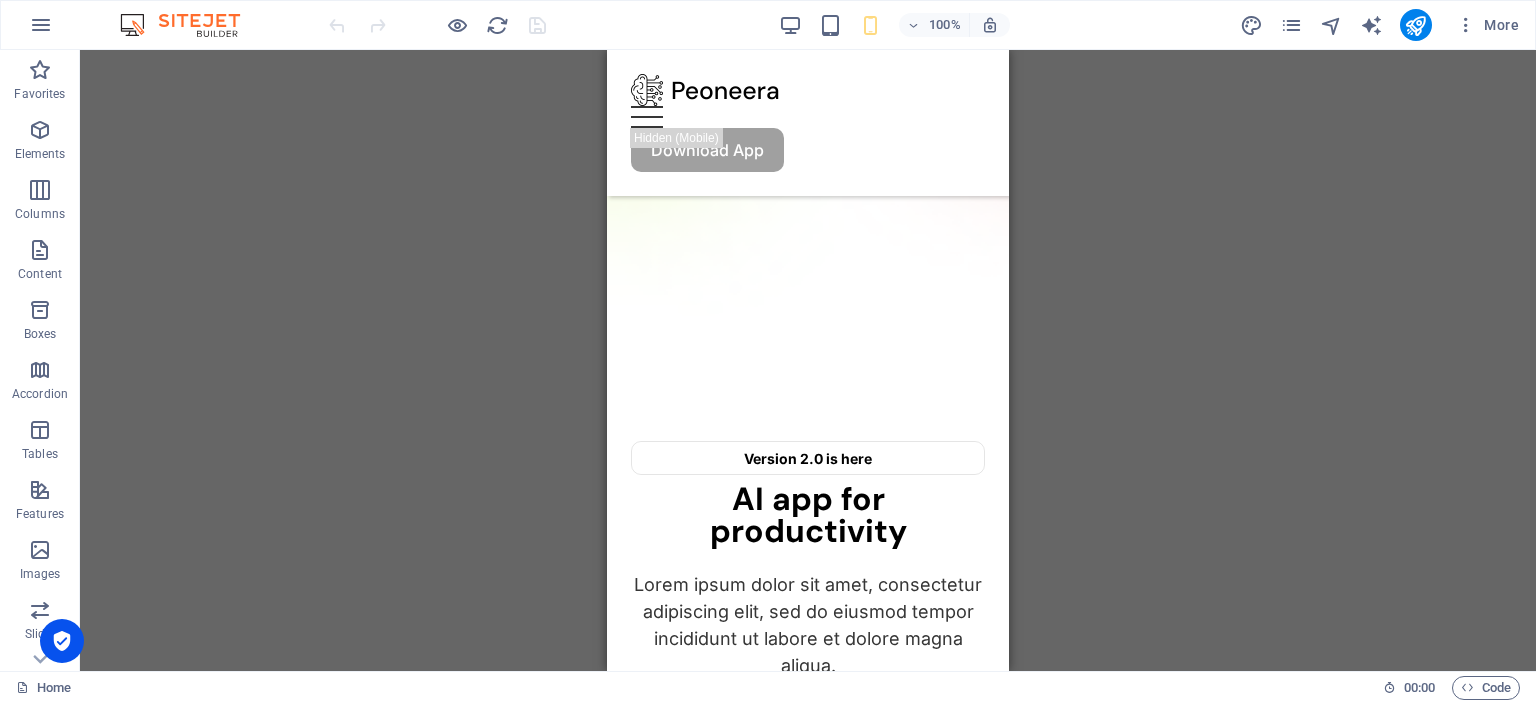 scroll, scrollTop: 0, scrollLeft: 0, axis: both 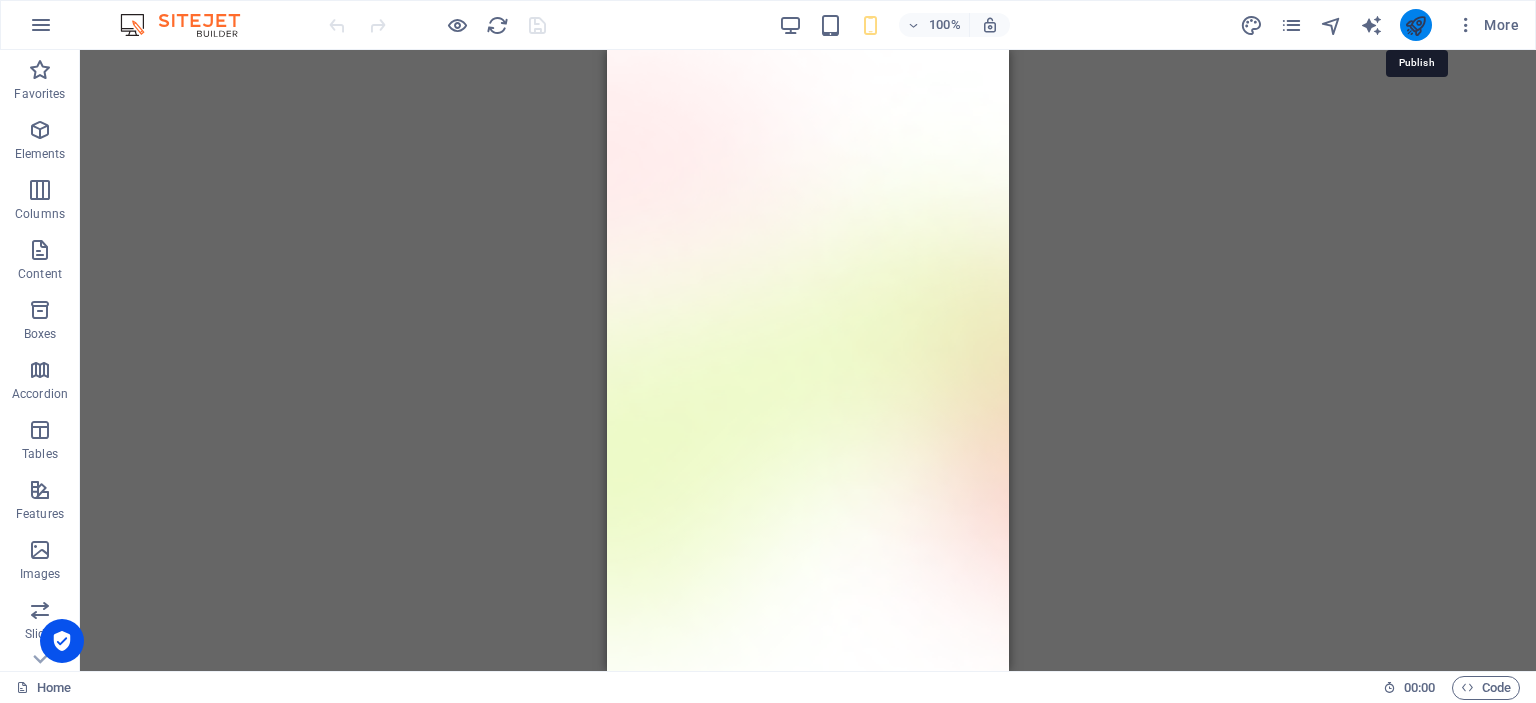click at bounding box center (1415, 25) 